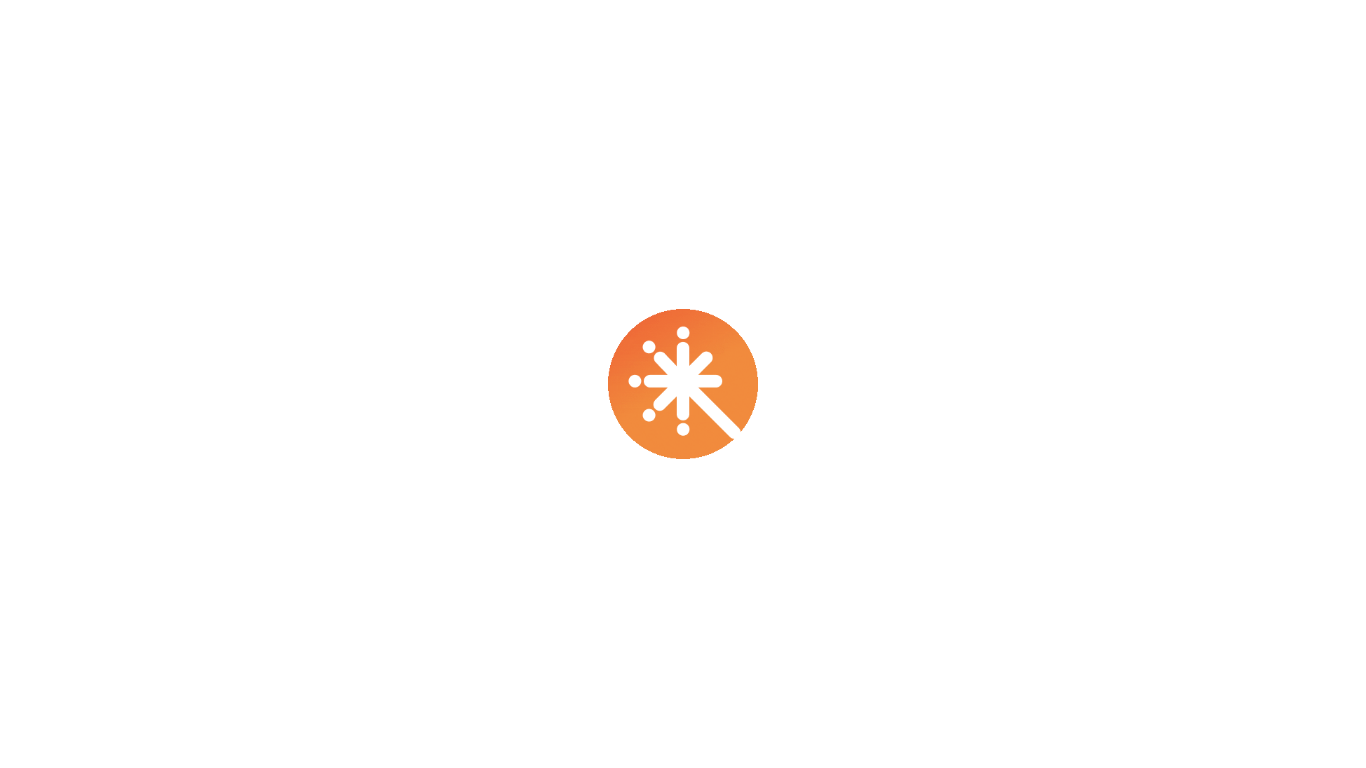 scroll, scrollTop: 0, scrollLeft: 0, axis: both 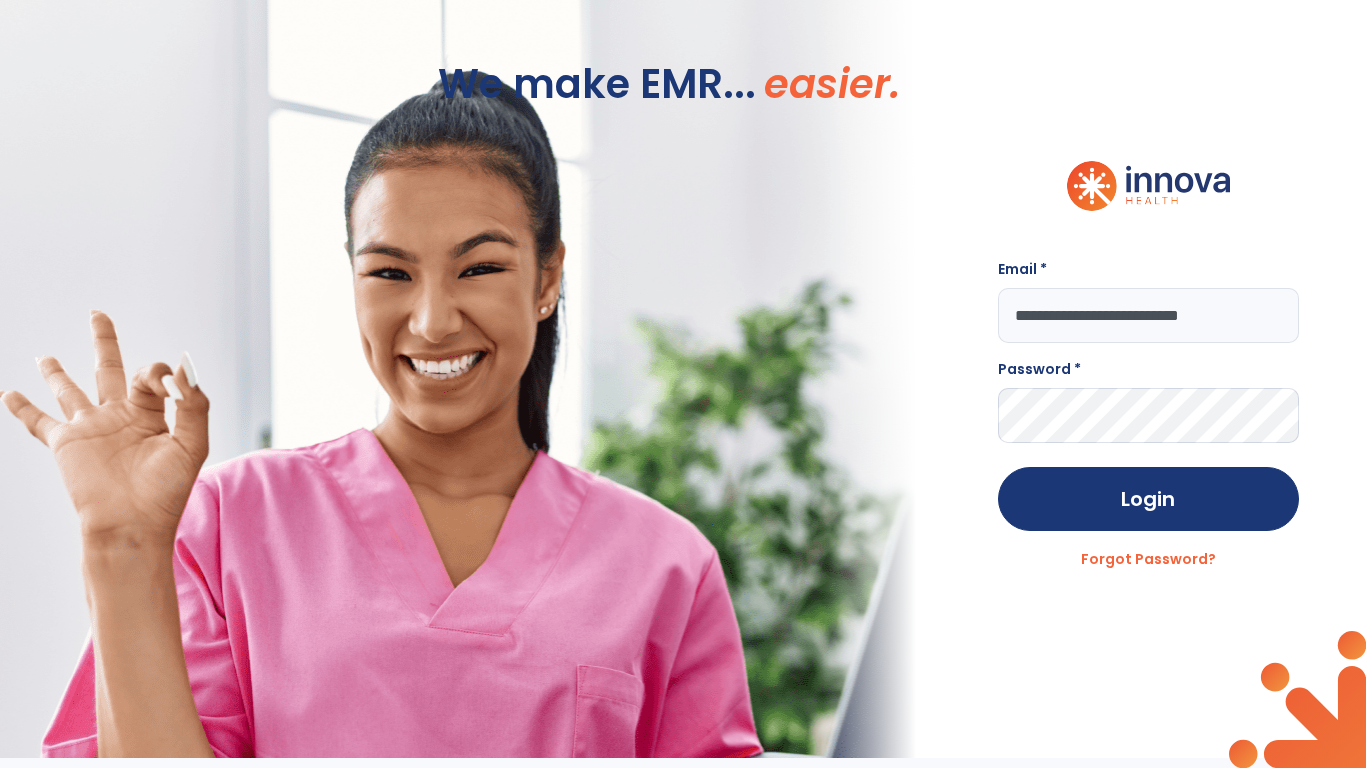 type on "**********" 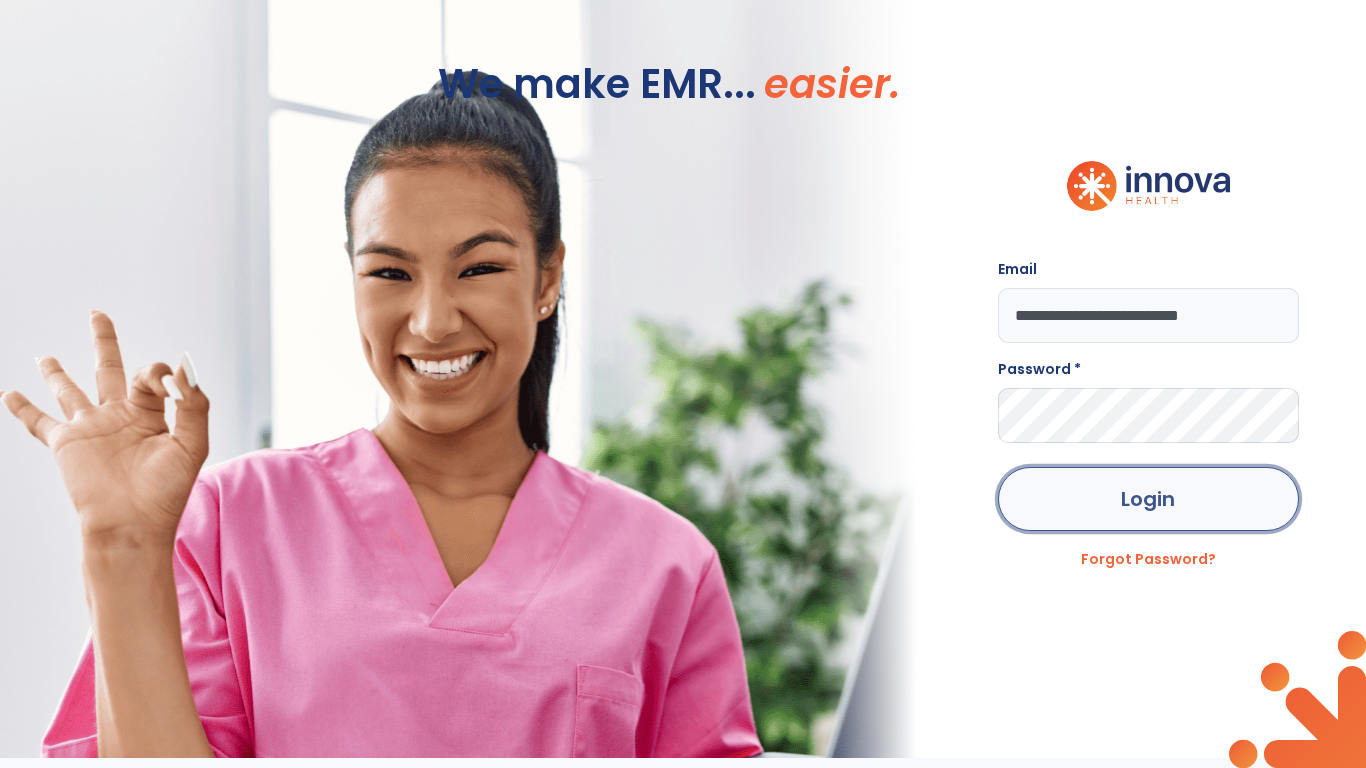 click on "Login" 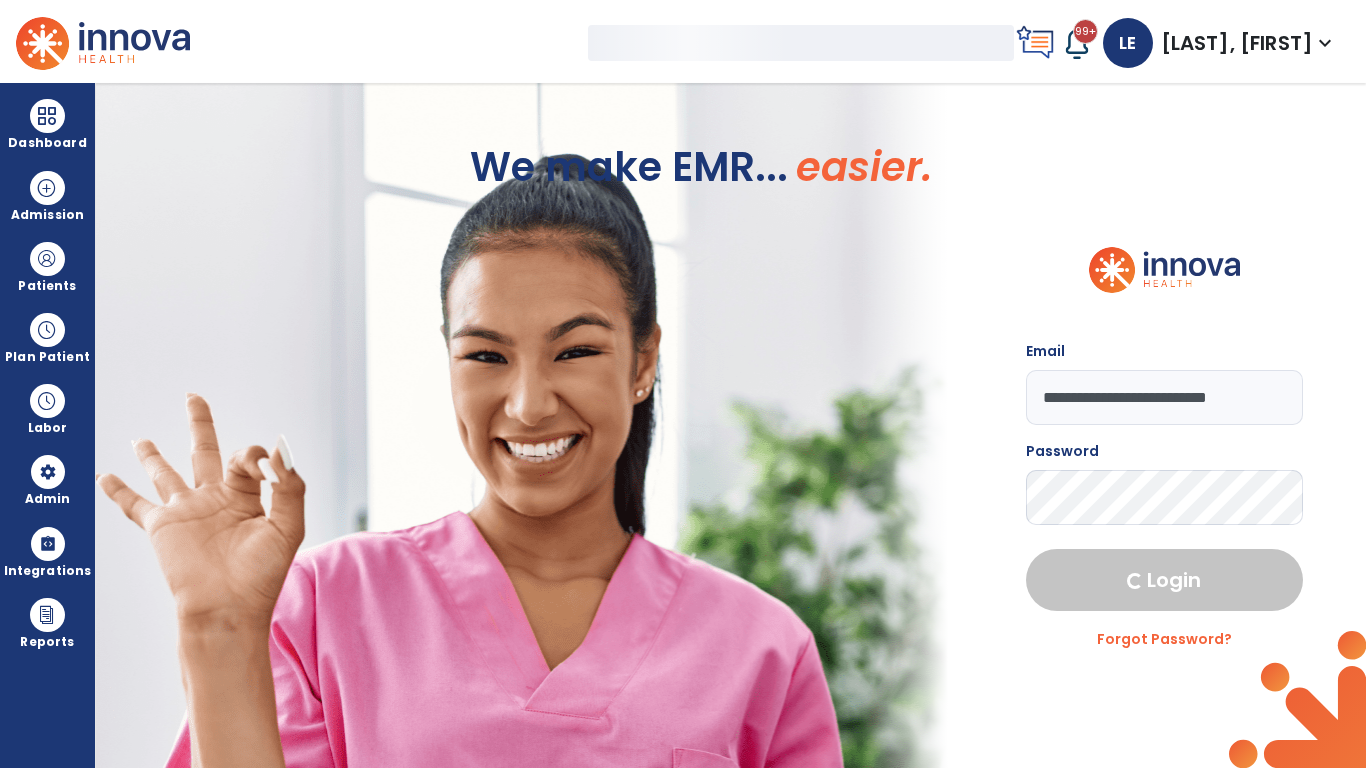 select on "***" 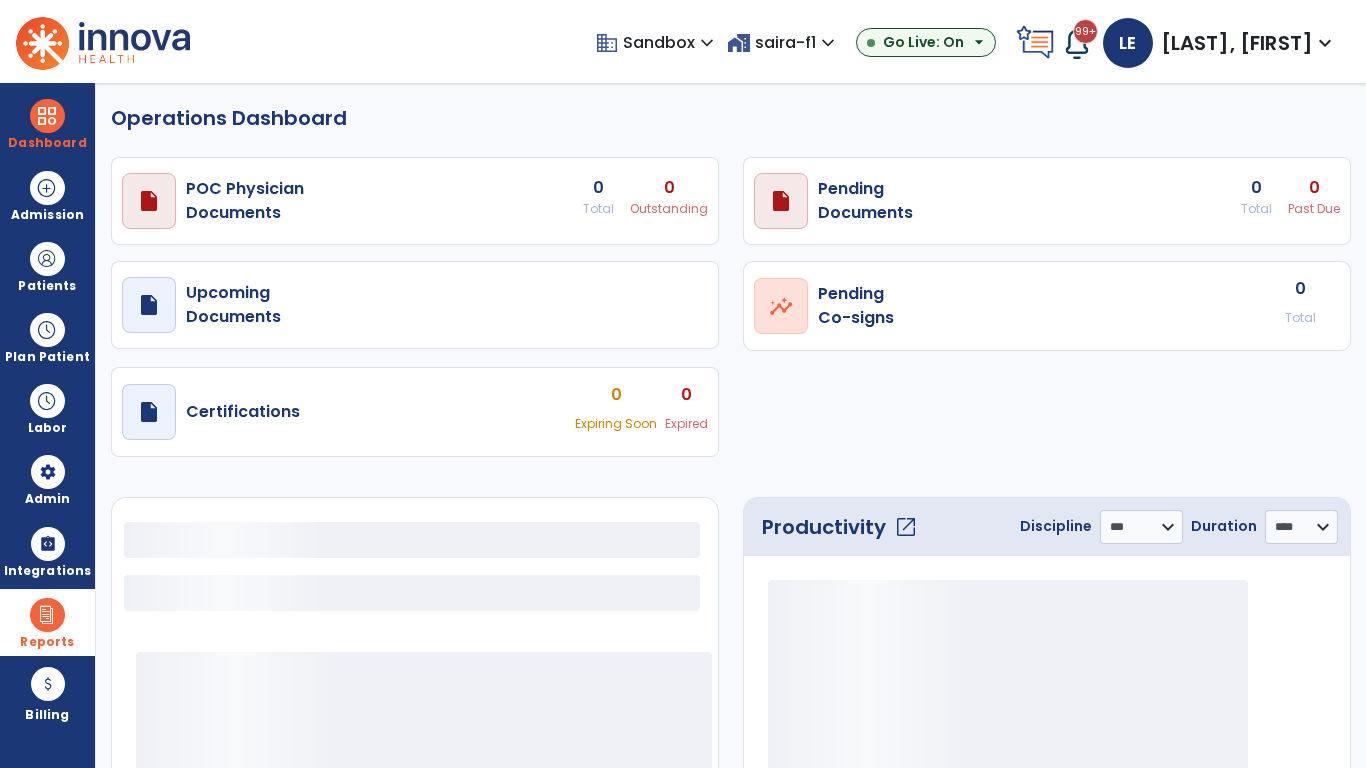 click at bounding box center (47, 615) 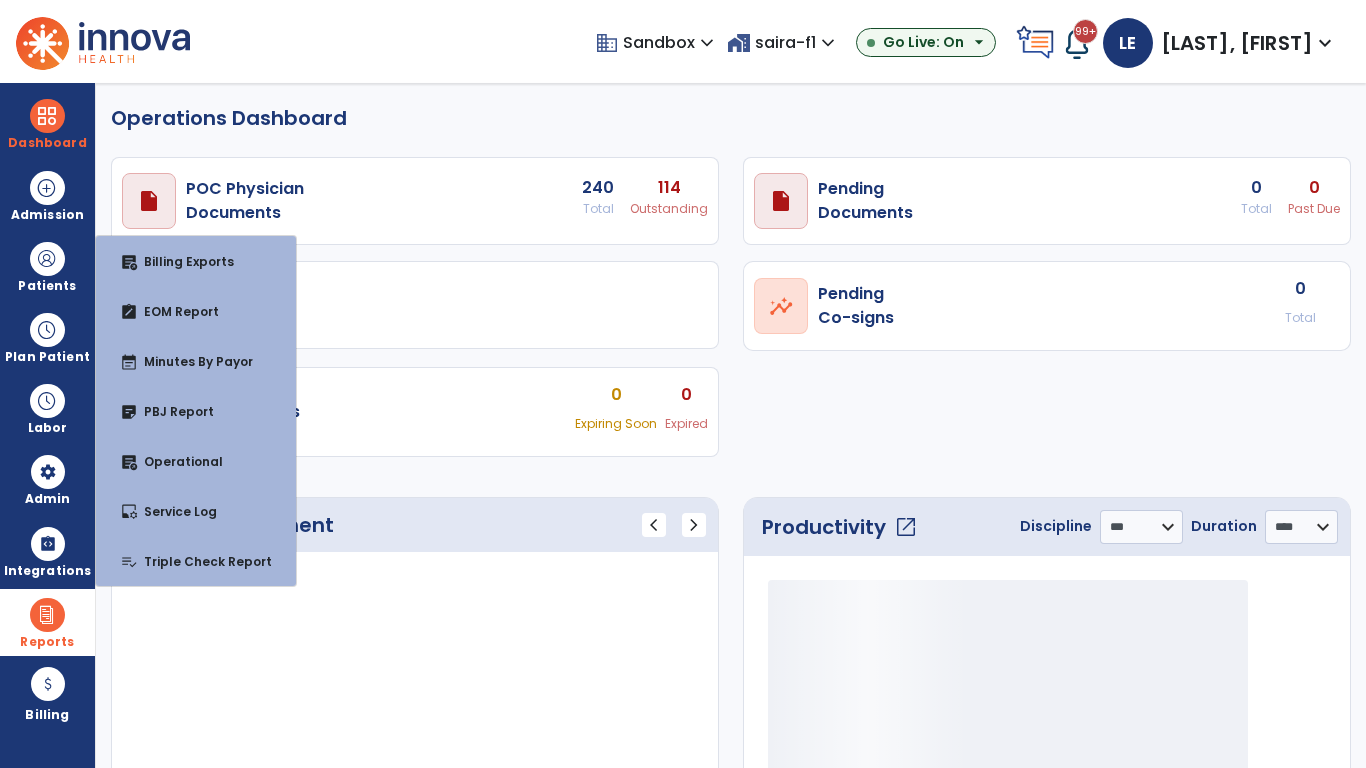 select on "***" 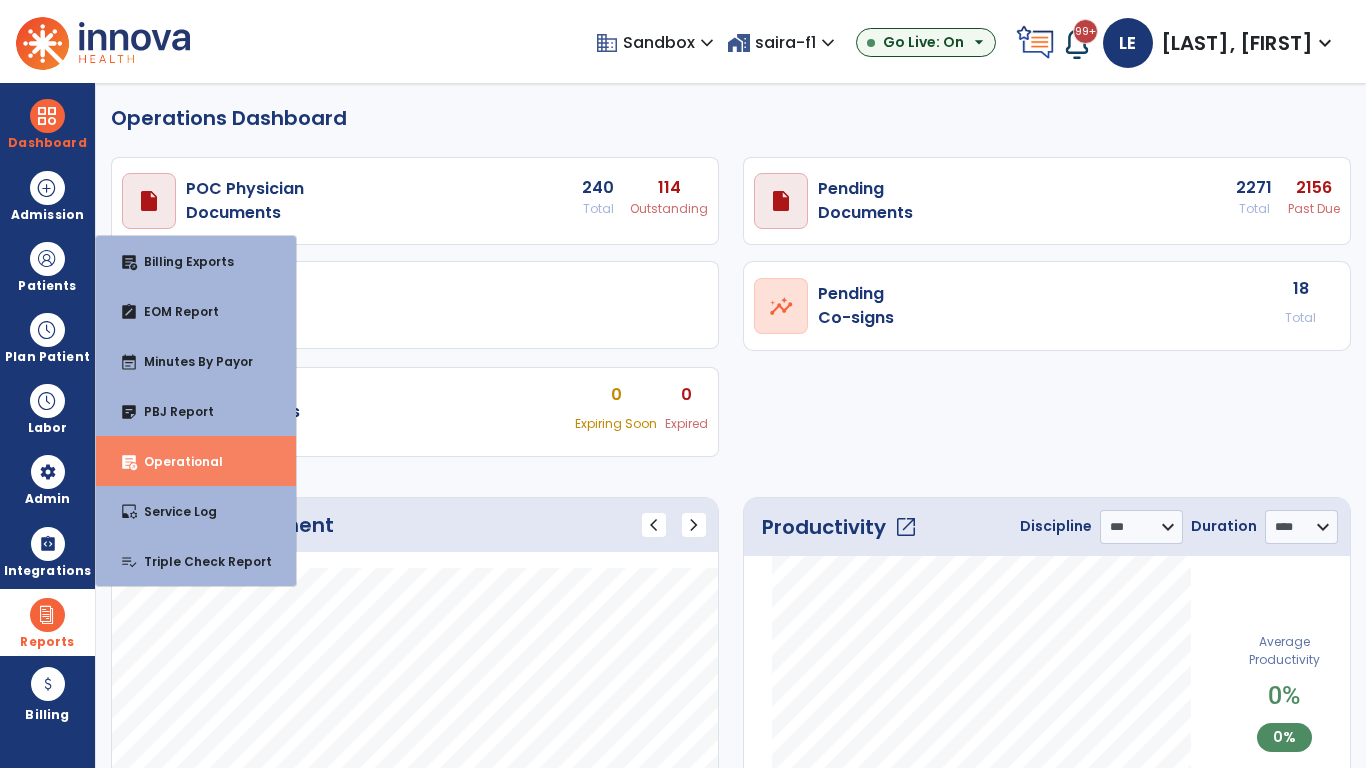 click on "Operational" at bounding box center (175, 461) 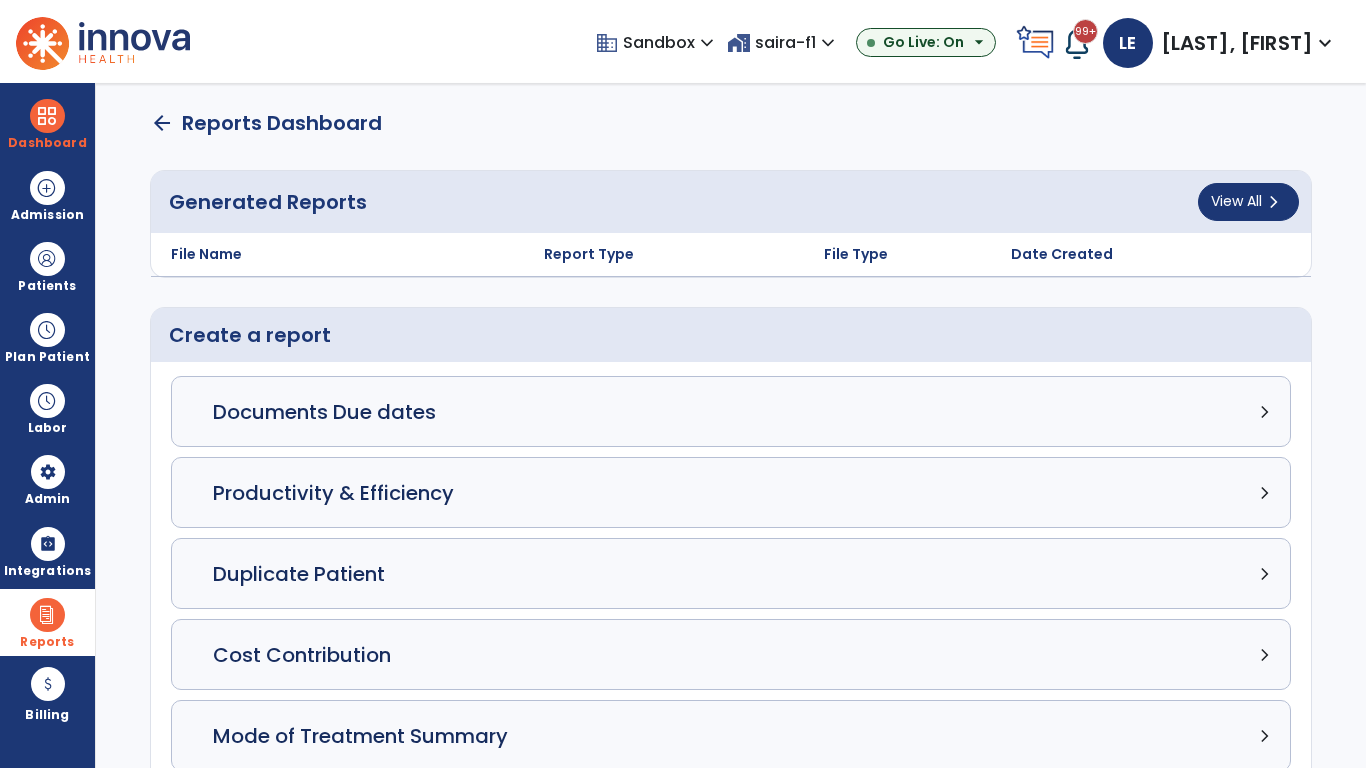 click on "Cost Contribution chevron_right" 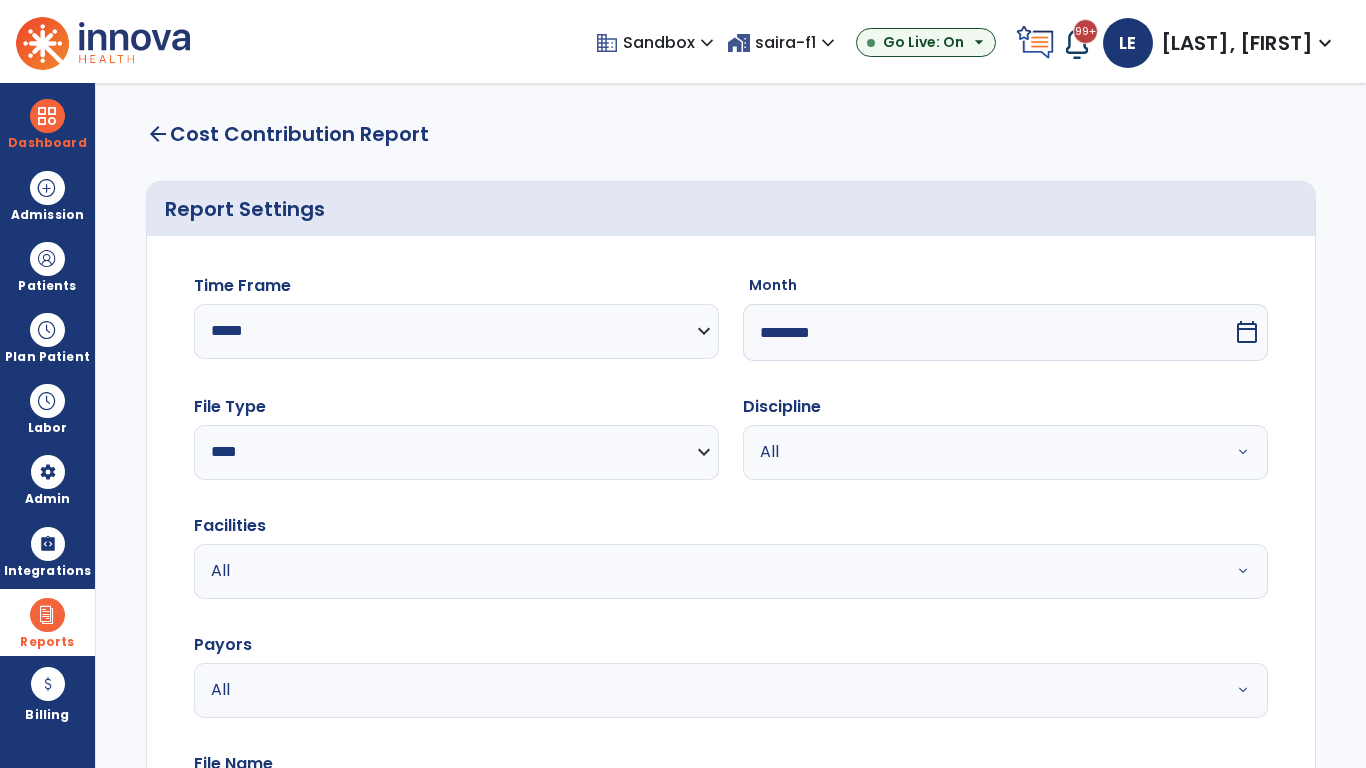select on "*****" 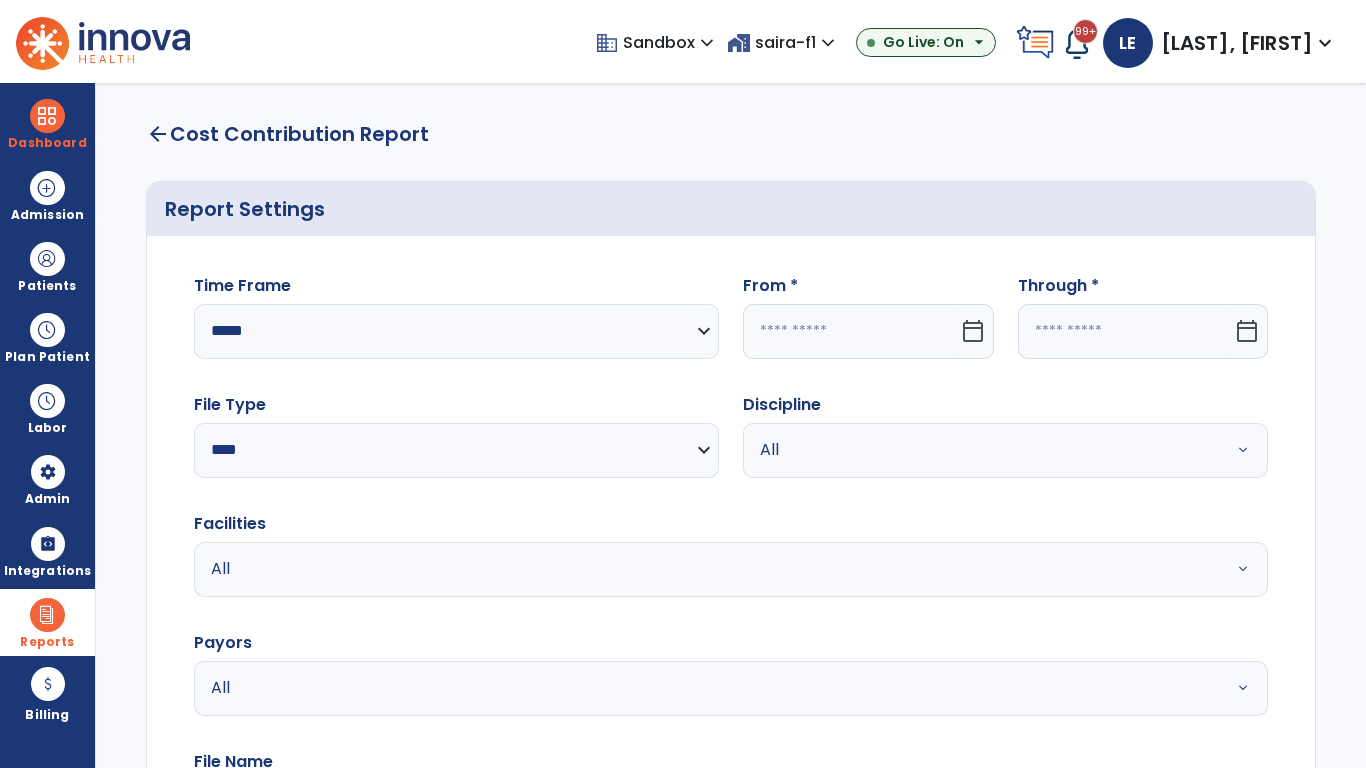 click 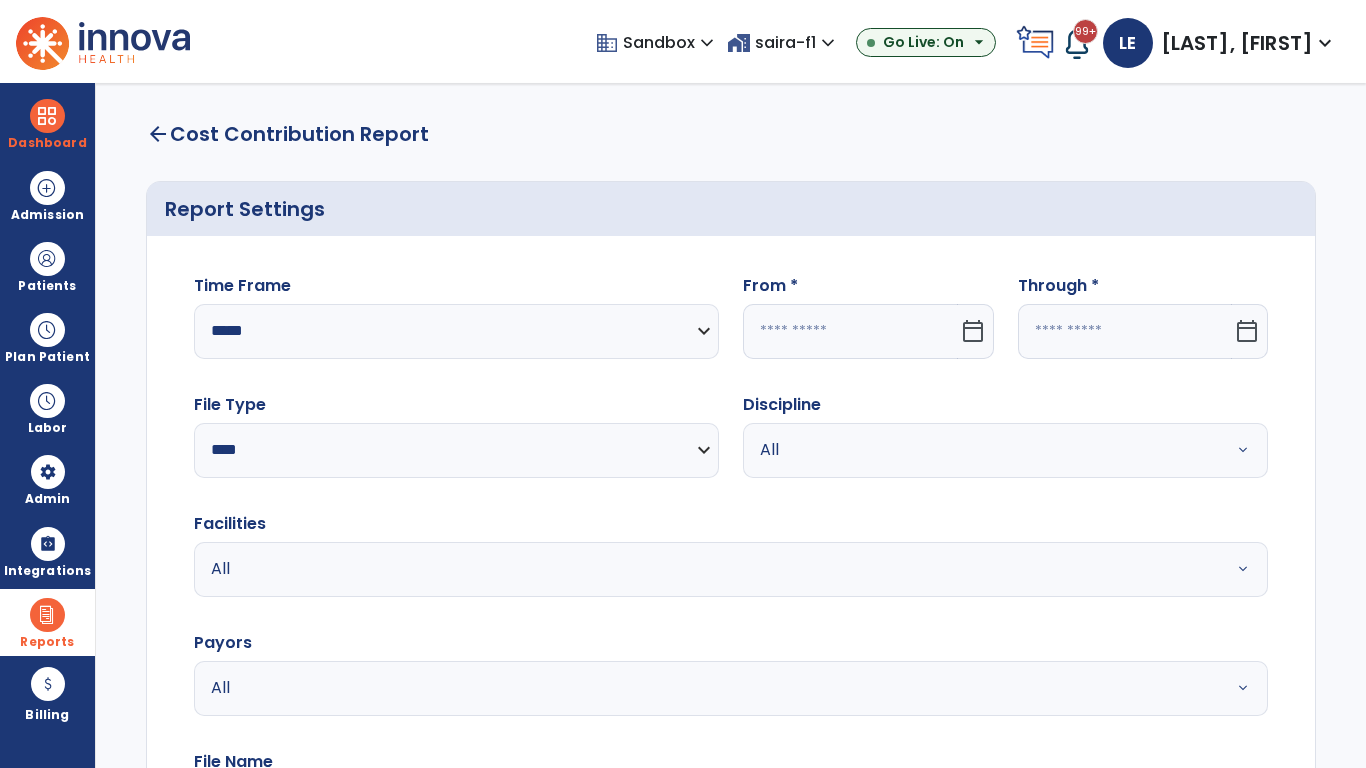 select on "*" 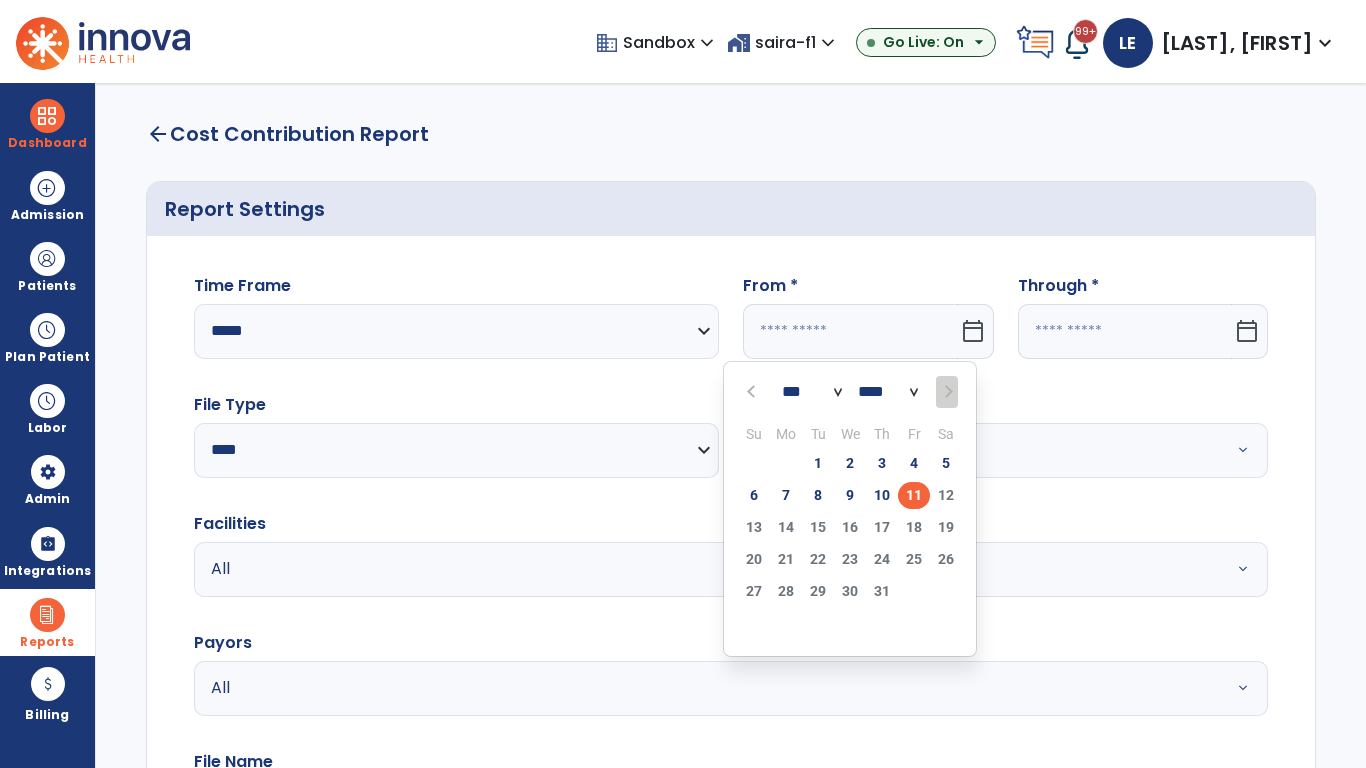 select on "****" 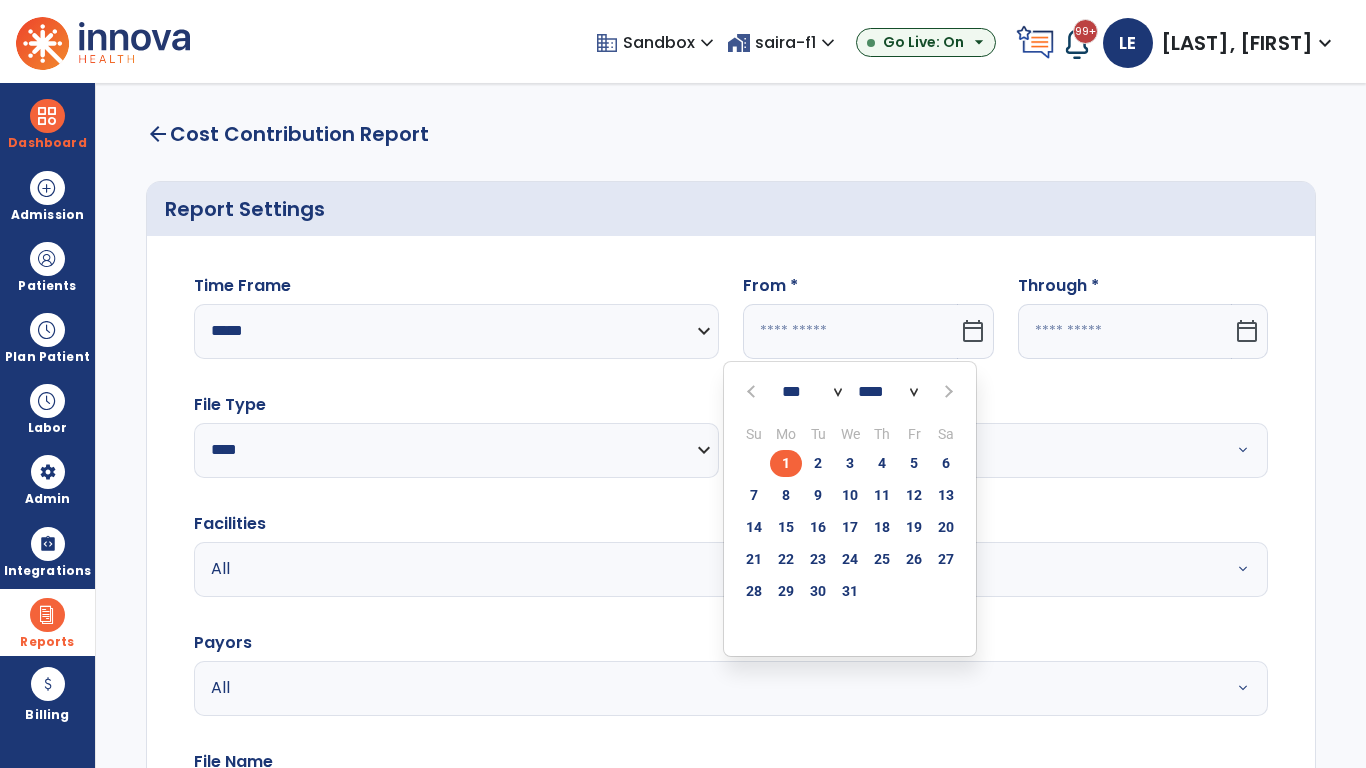 select on "**" 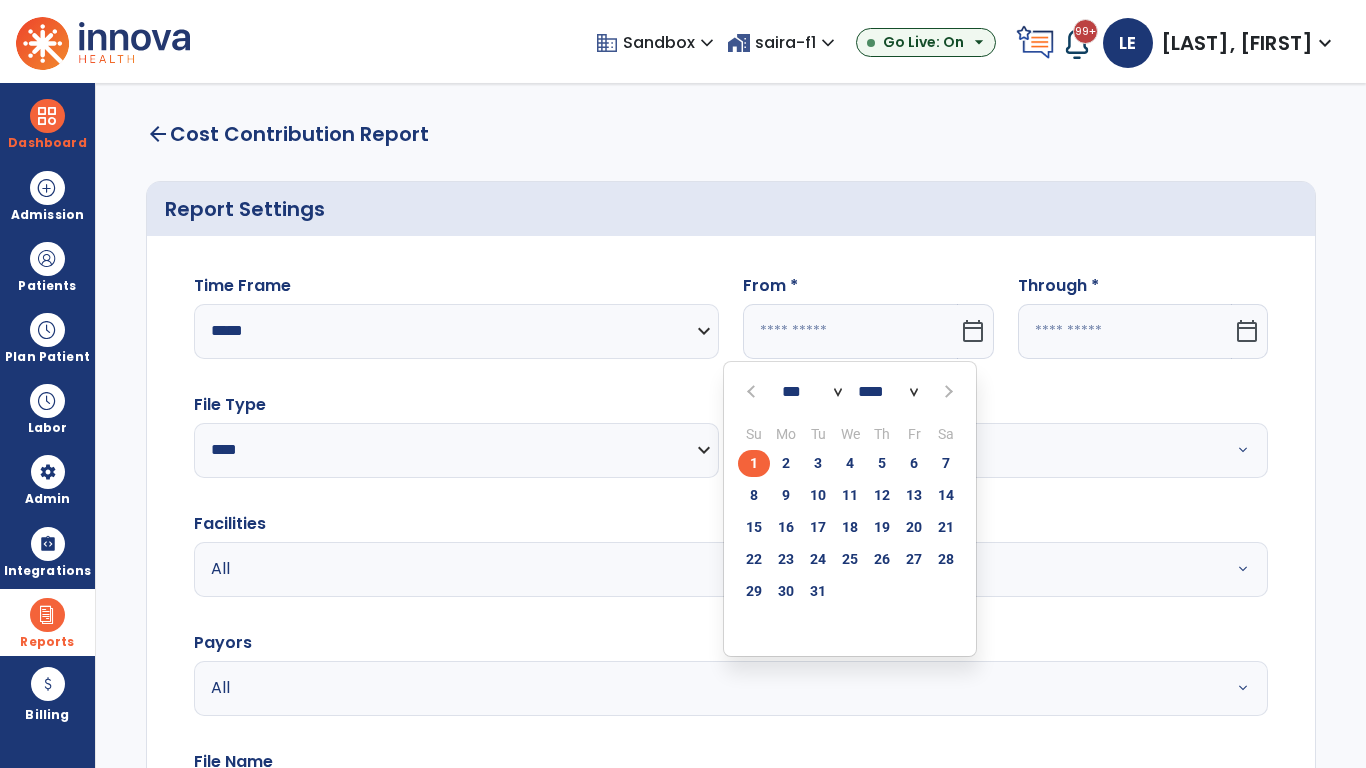 click on "1" 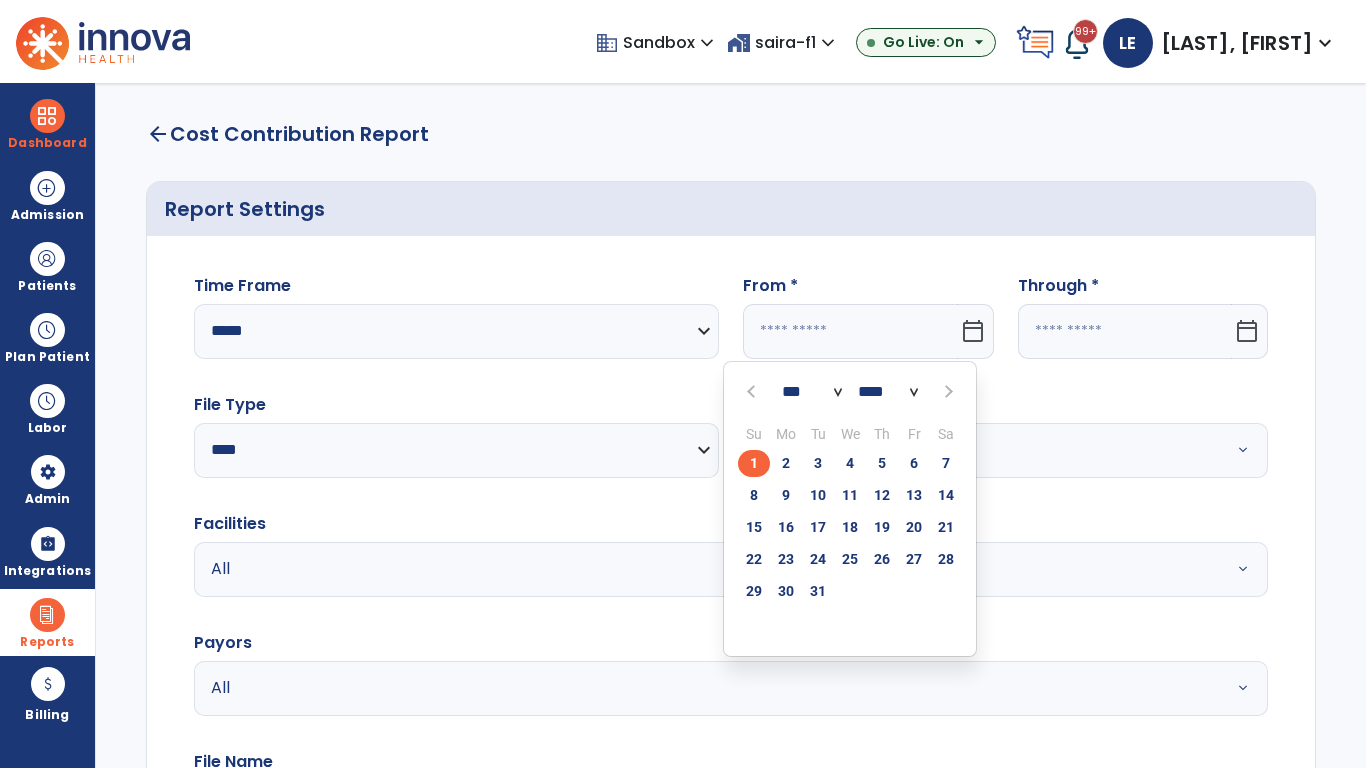 type on "**********" 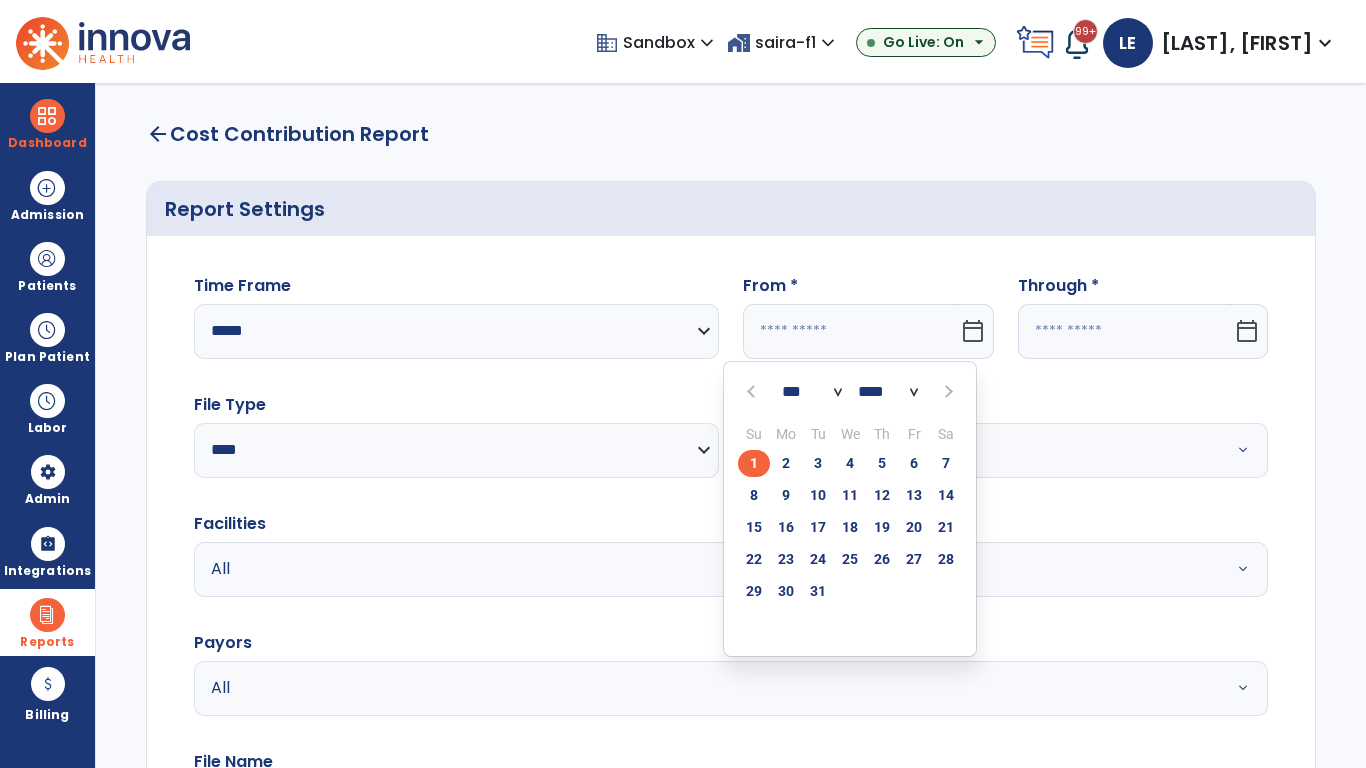 type on "*********" 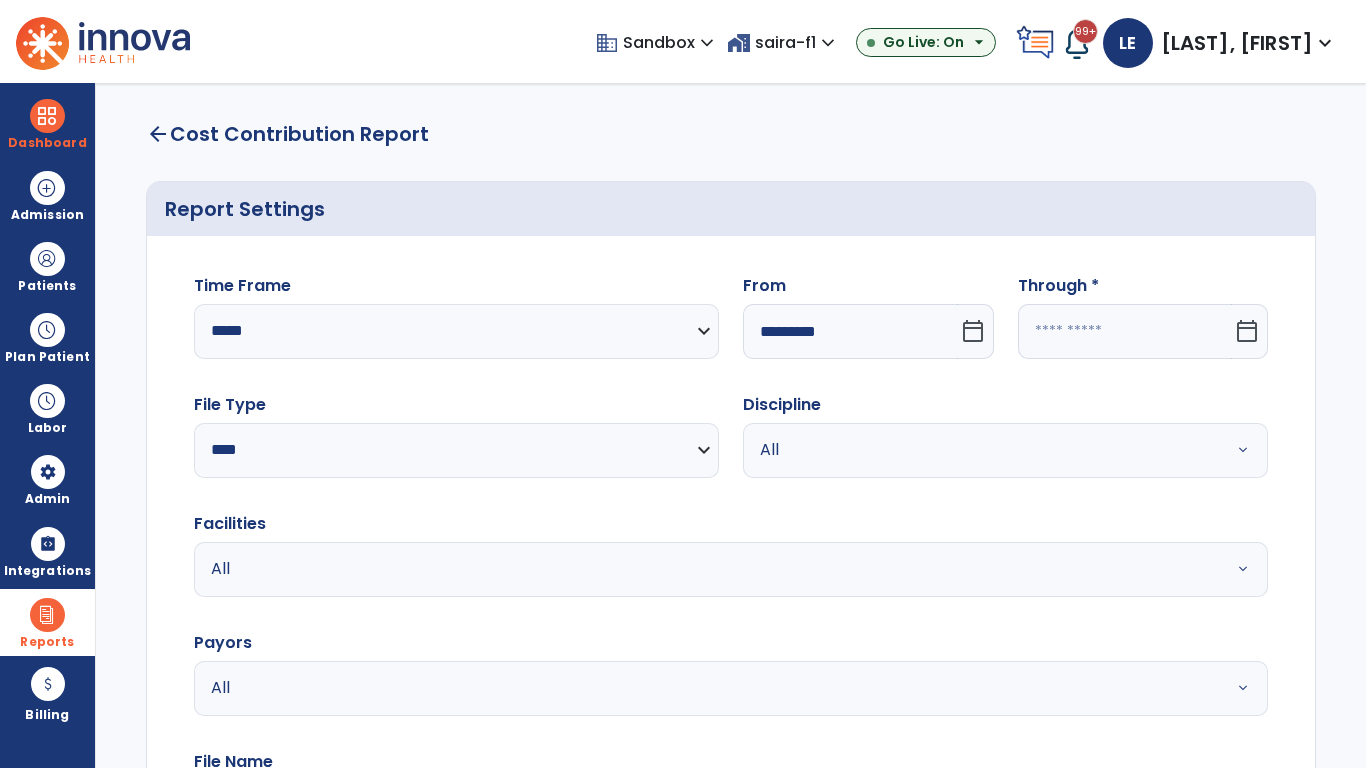 click 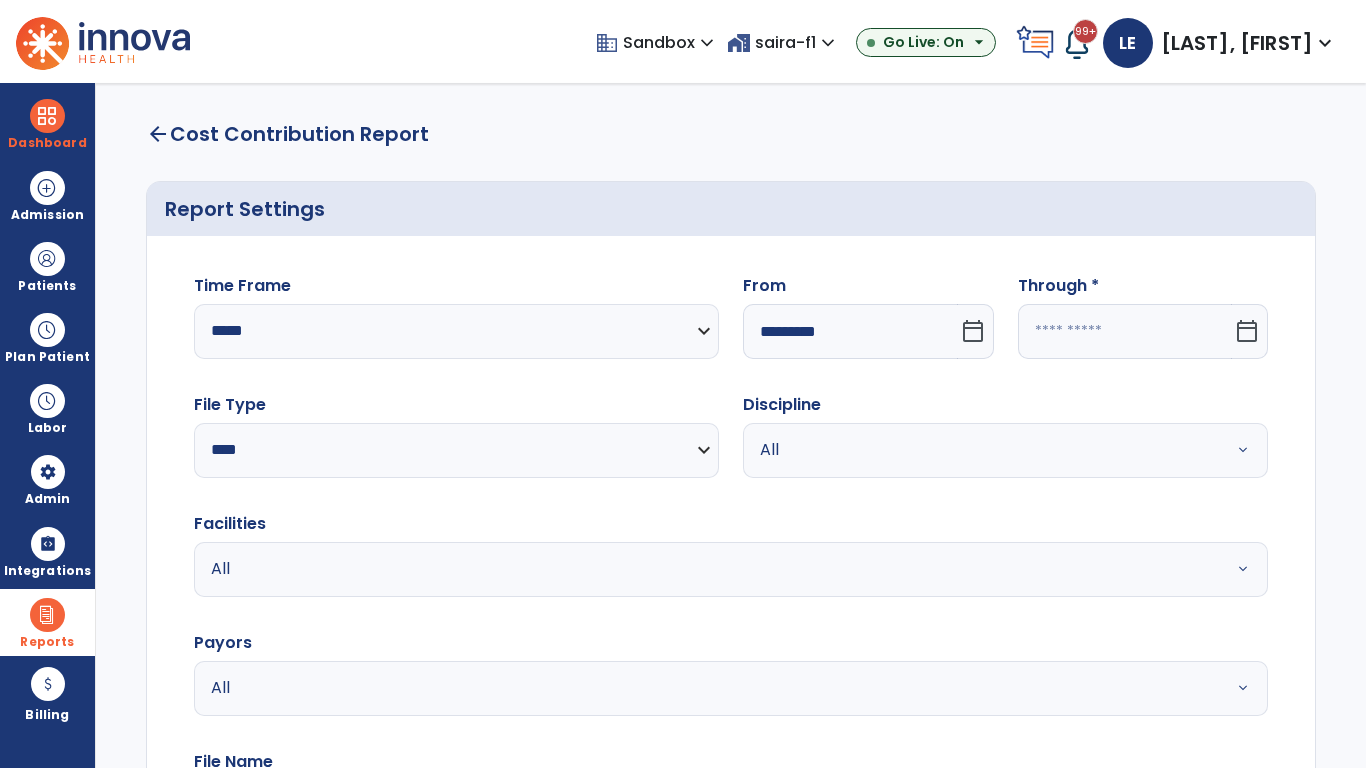 select on "*" 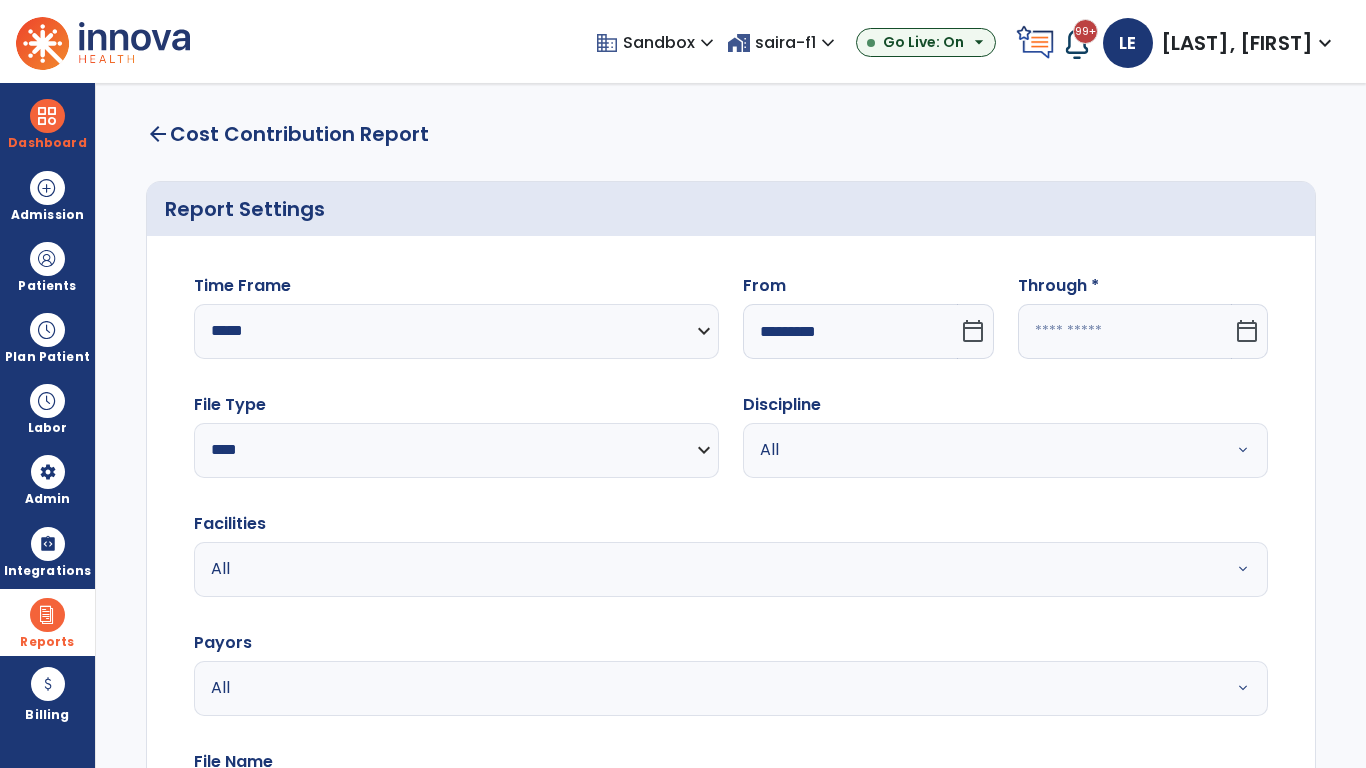 select on "****" 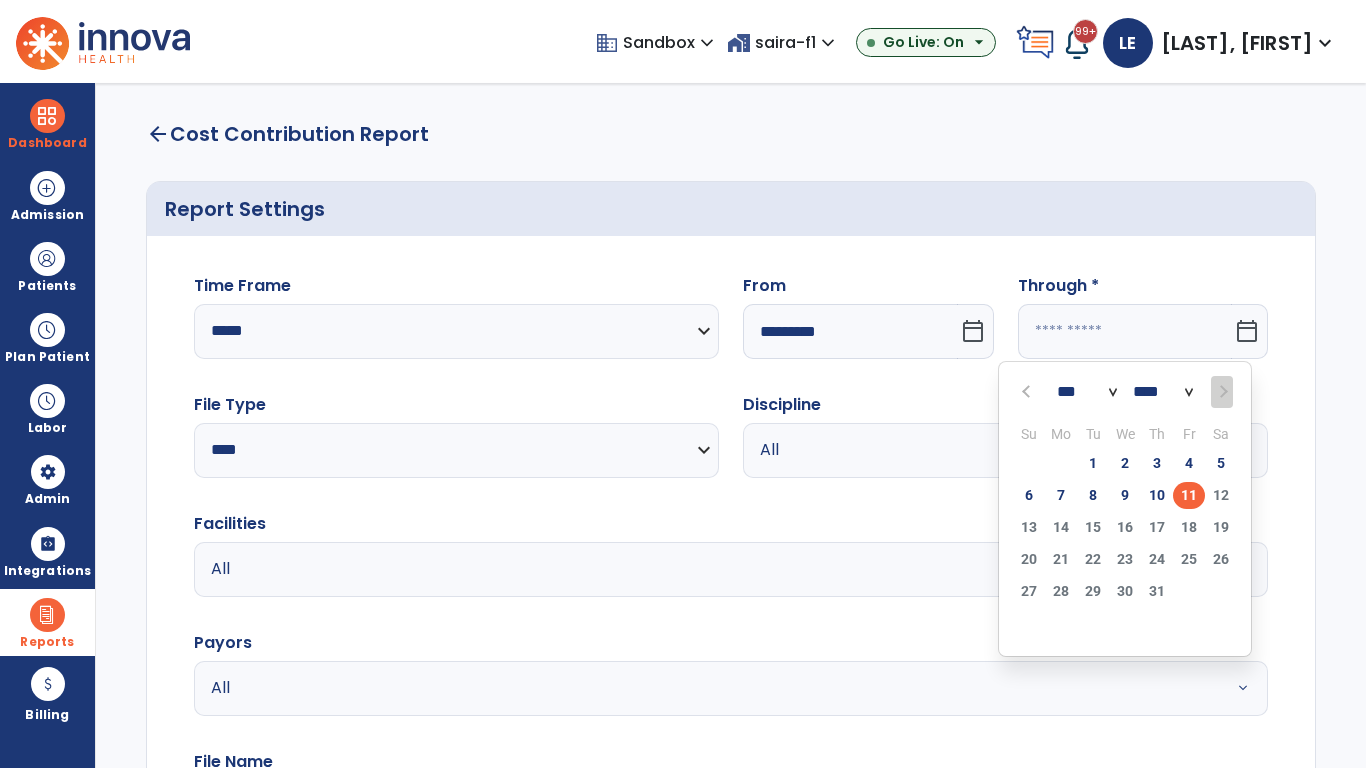 select on "*" 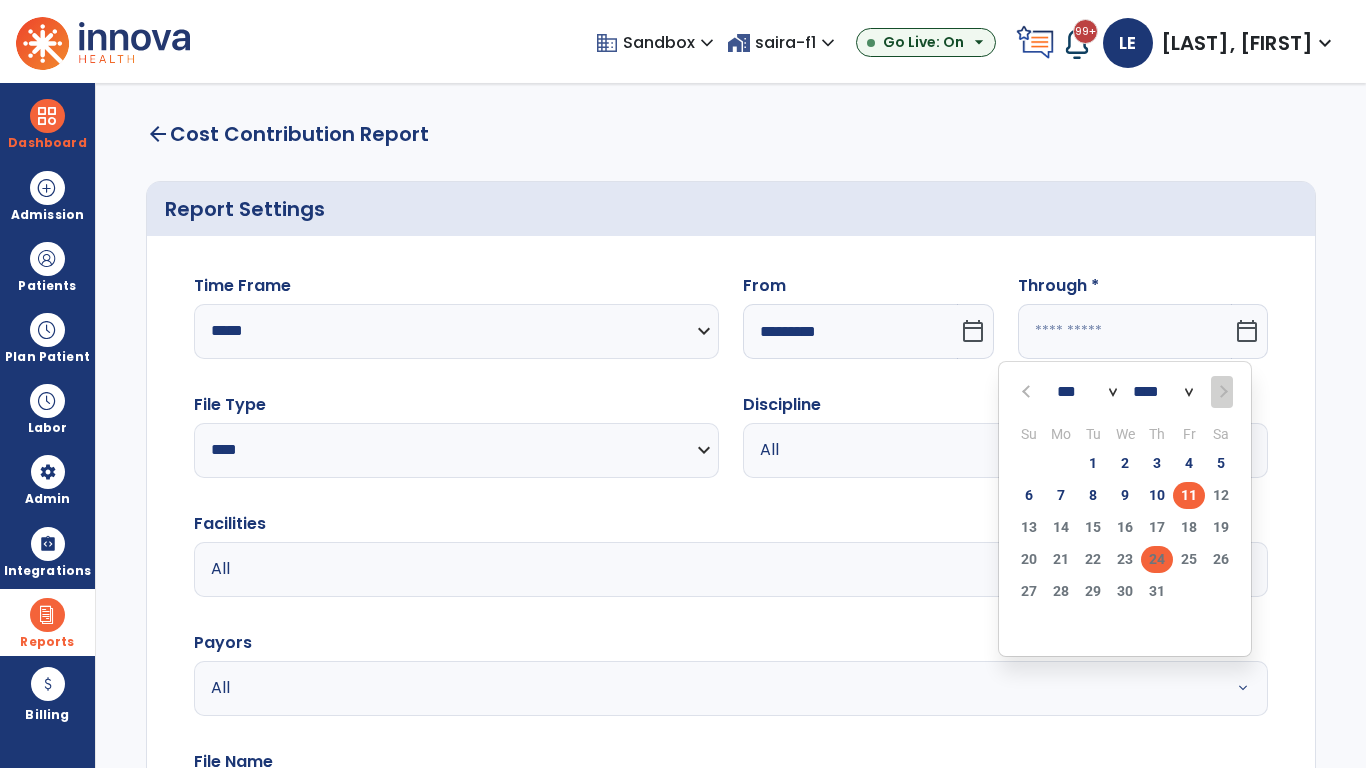 click on "24" 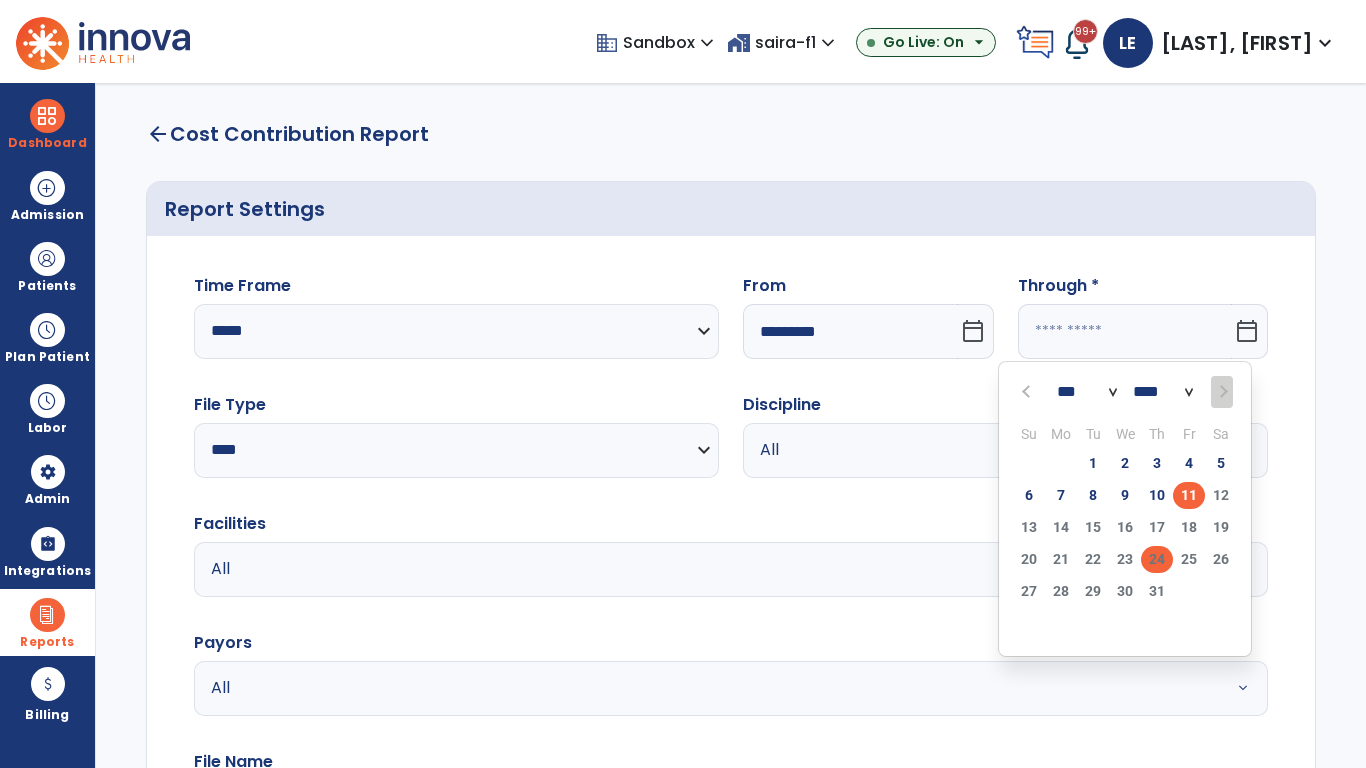 type on "**********" 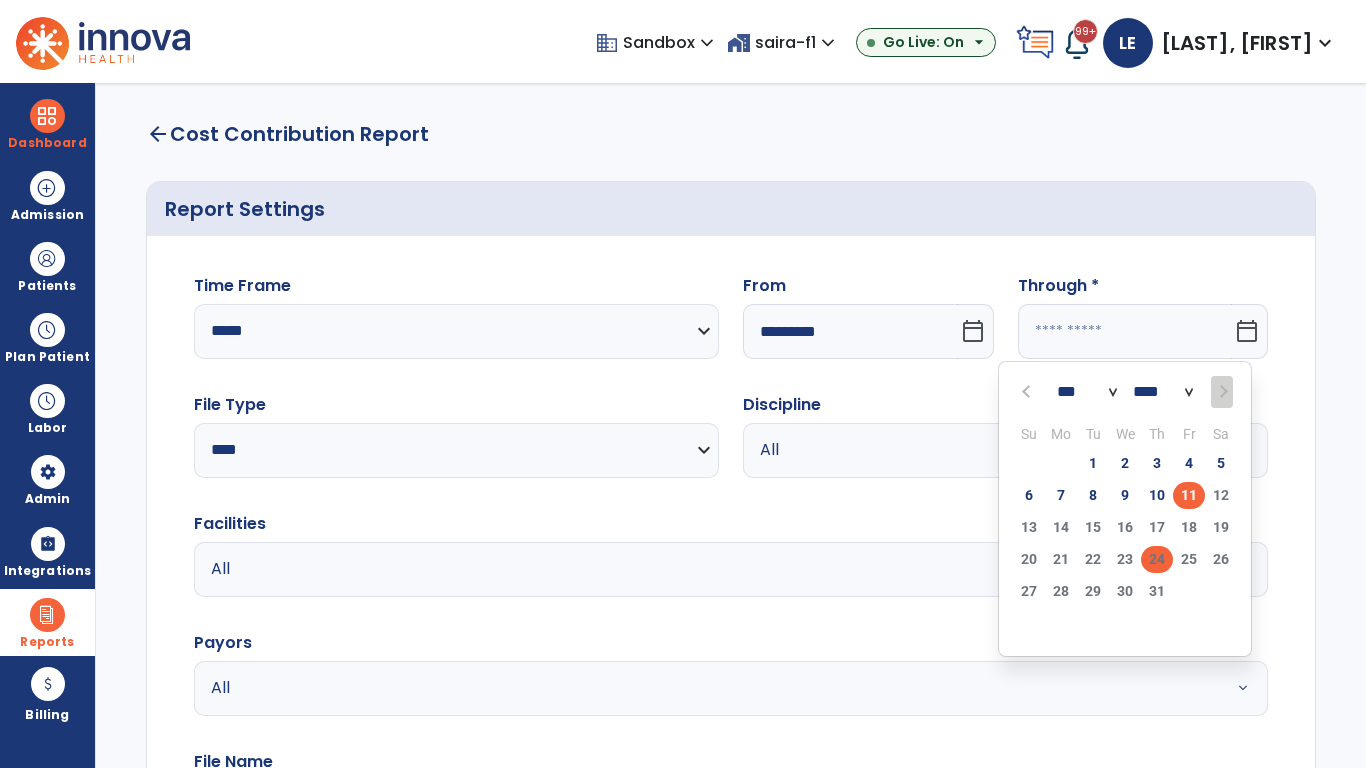 type on "*********" 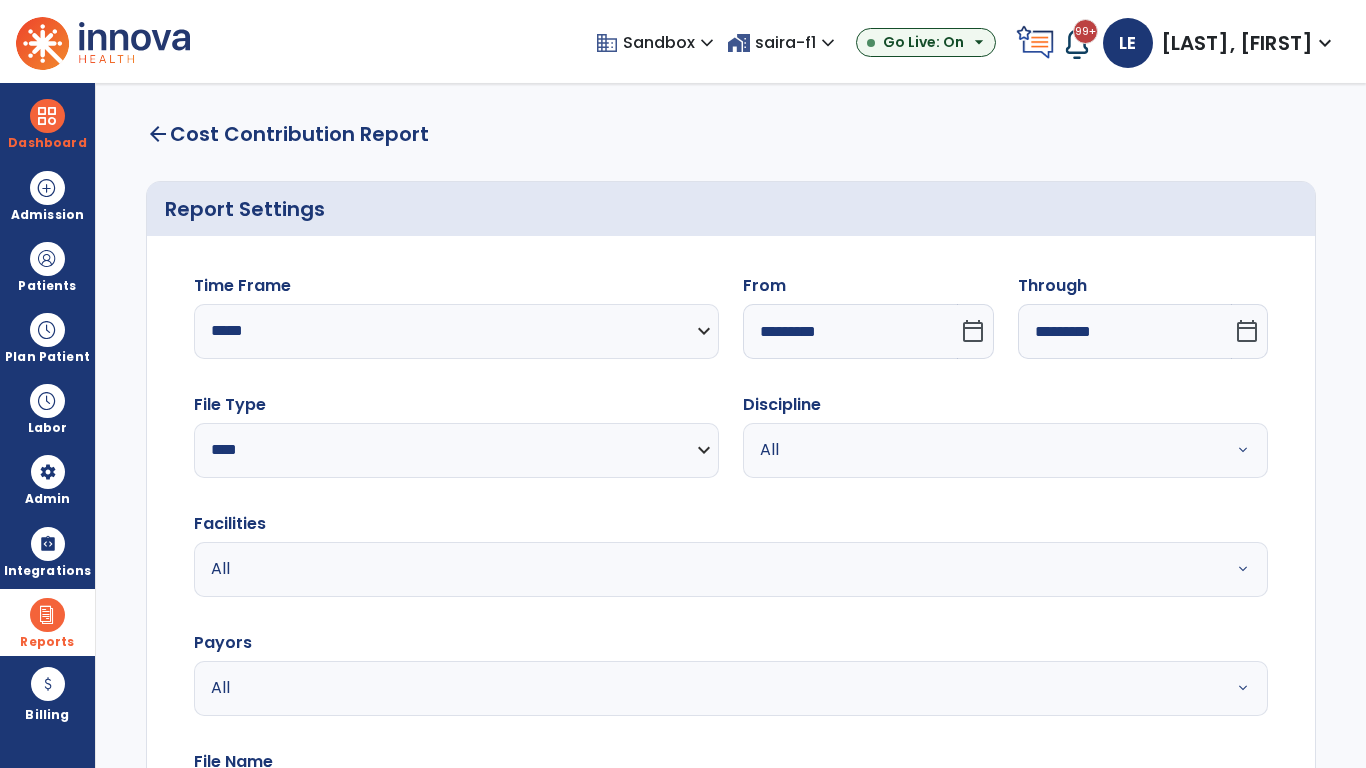 click on "All" at bounding box center (981, 450) 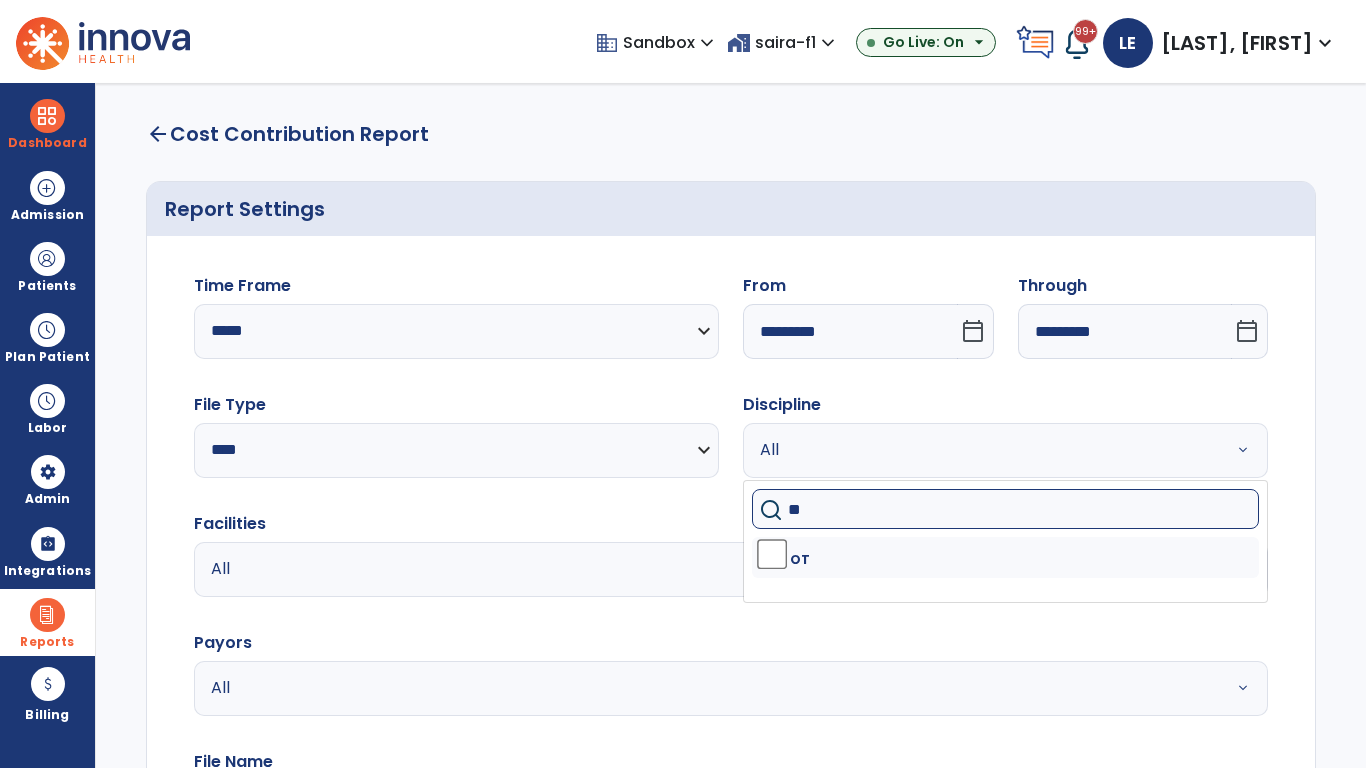 type on "**" 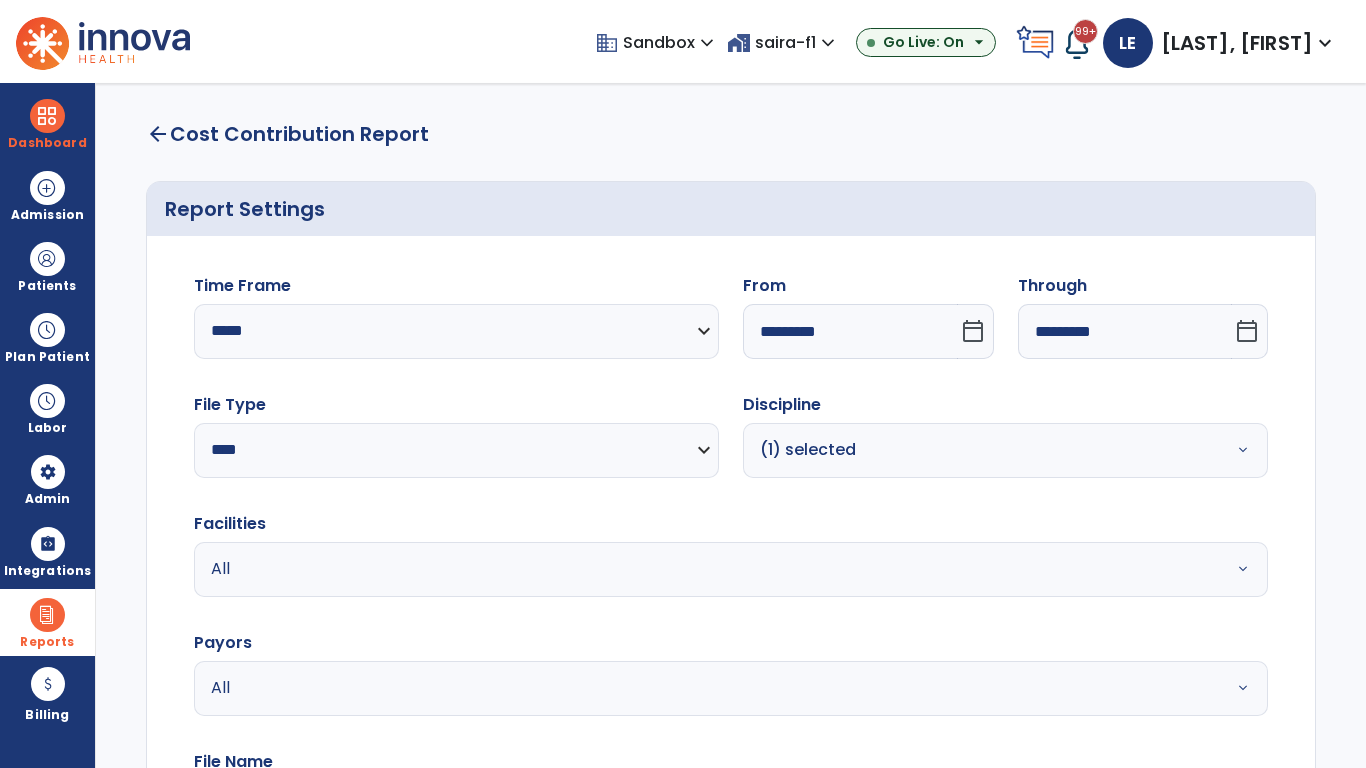 scroll, scrollTop: 51, scrollLeft: 0, axis: vertical 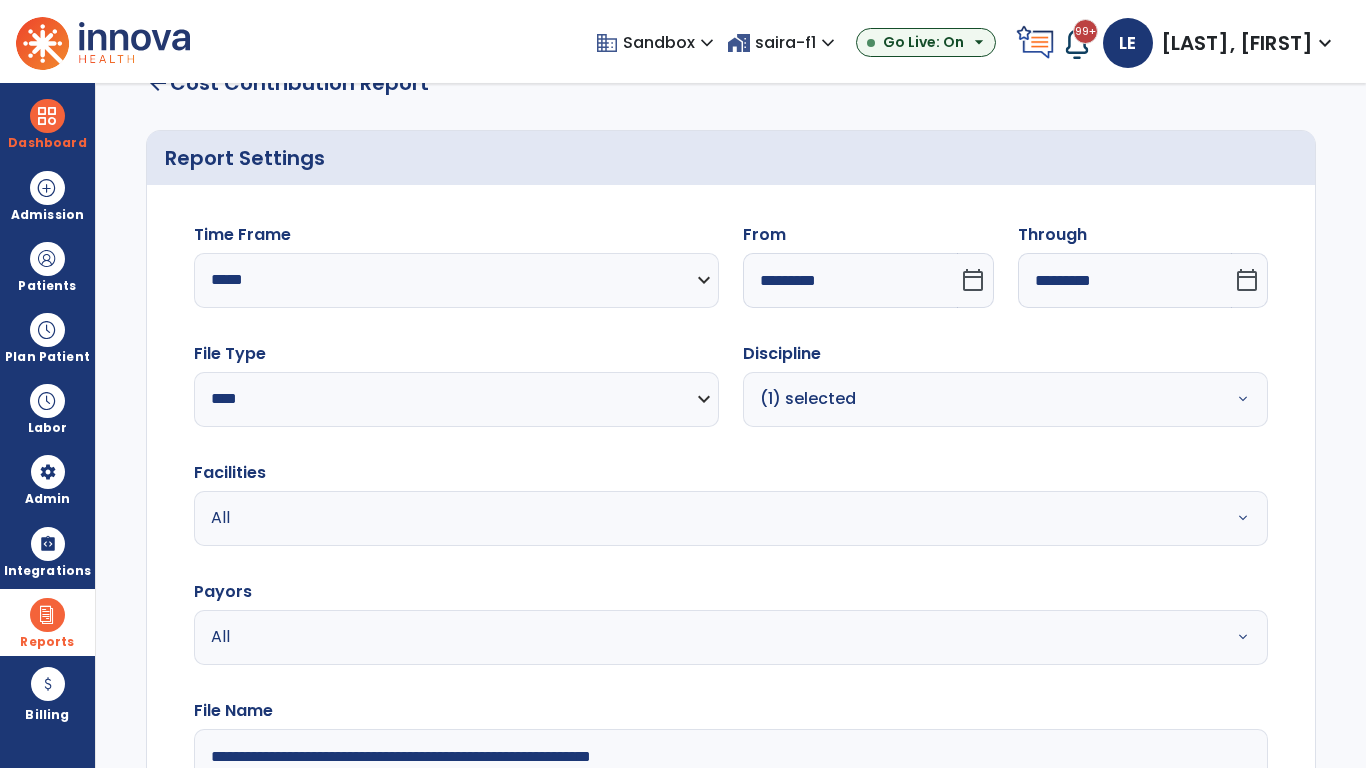 type on "**********" 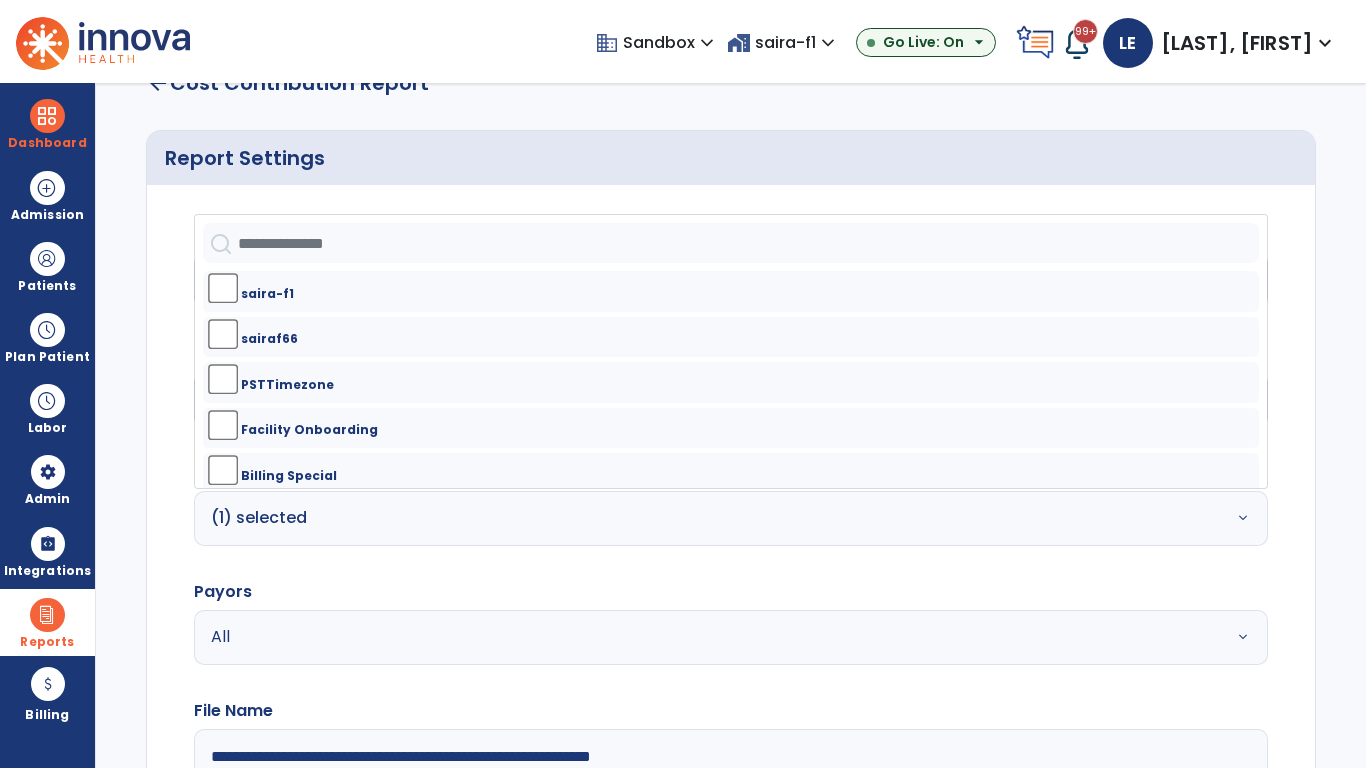 click on "All" at bounding box center (679, 637) 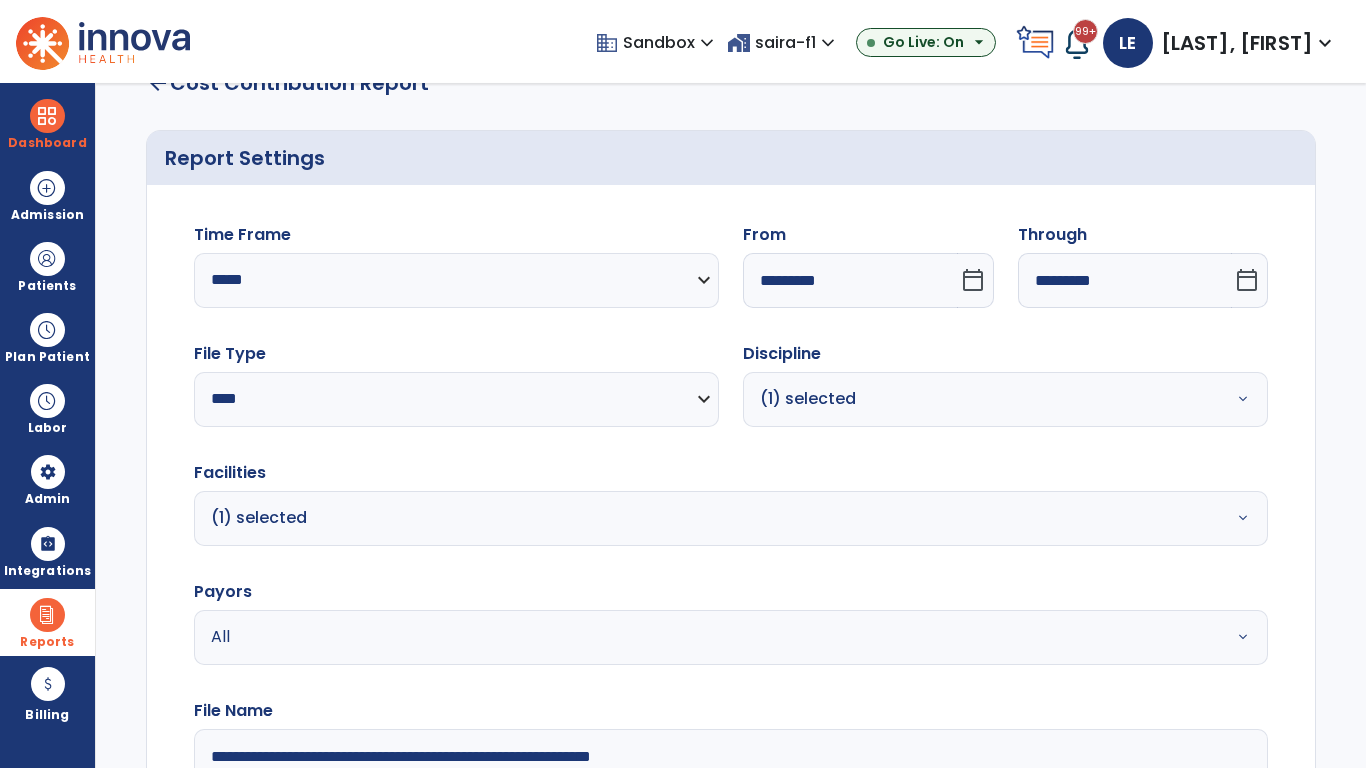 click on "Generate Report" 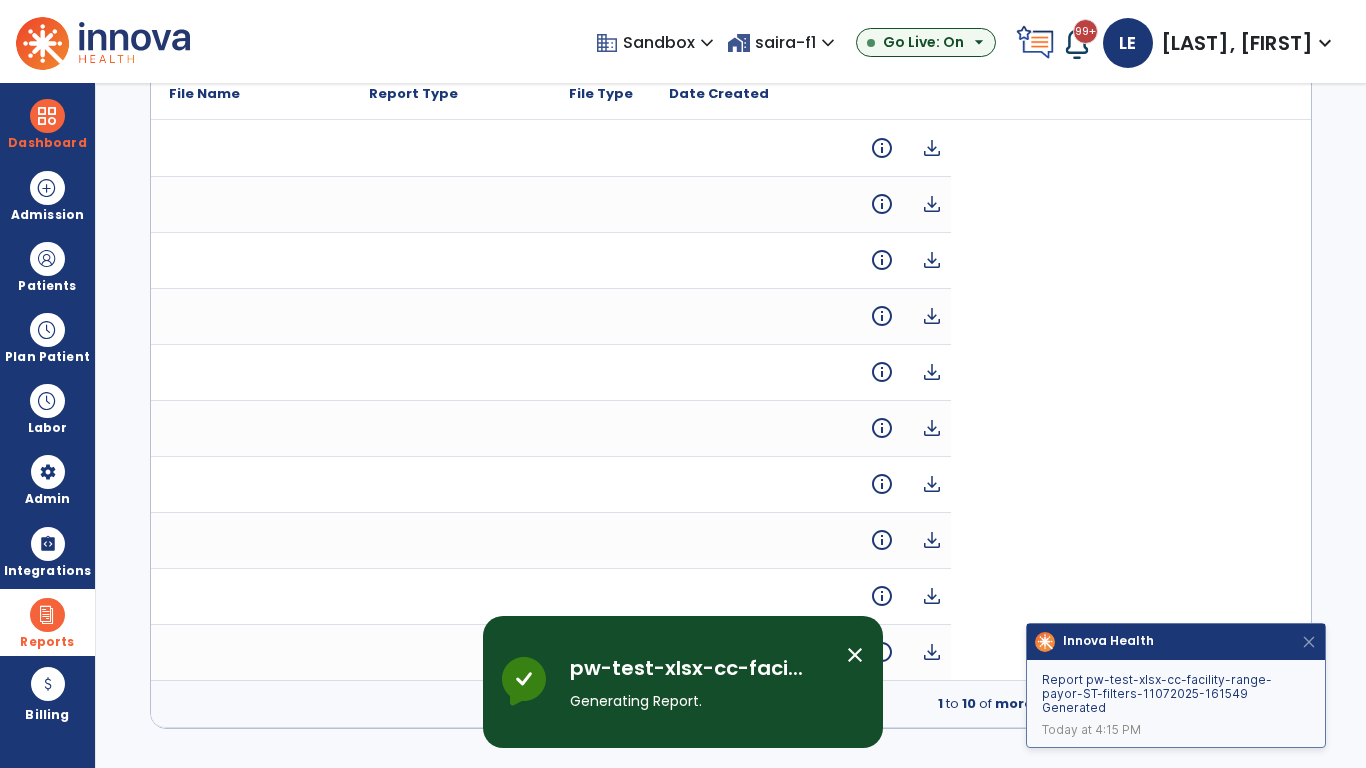 scroll, scrollTop: 0, scrollLeft: 0, axis: both 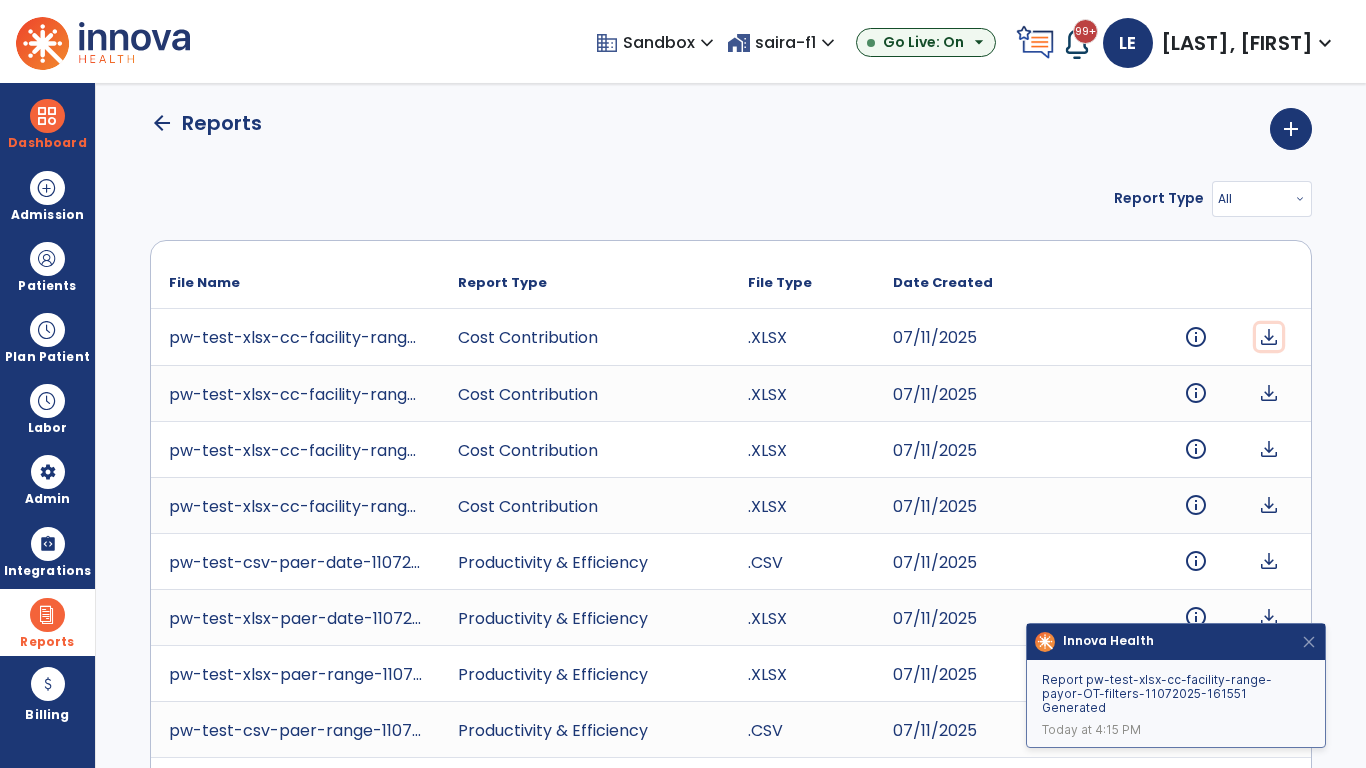 click on "download" 